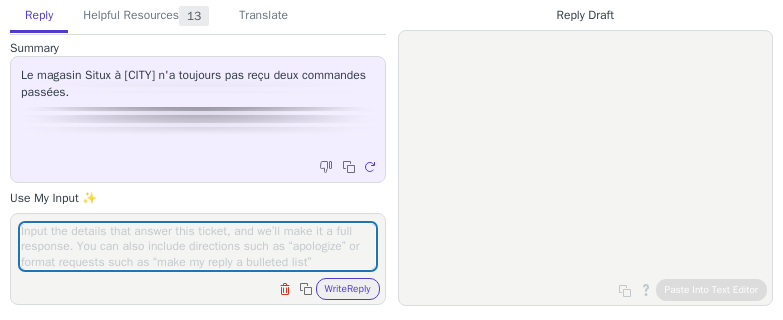 scroll, scrollTop: 0, scrollLeft: 0, axis: both 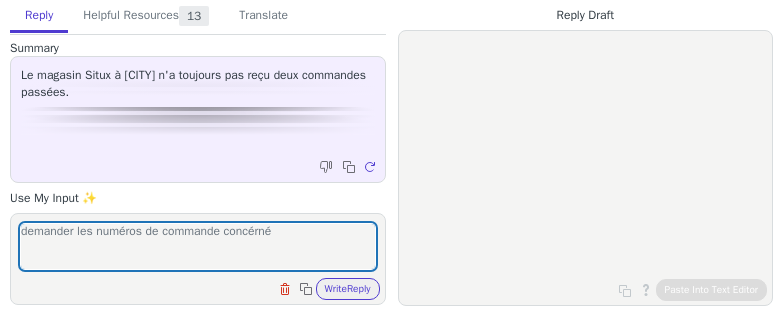 click on "demander les numéros de commande concérné" at bounding box center (198, 246) 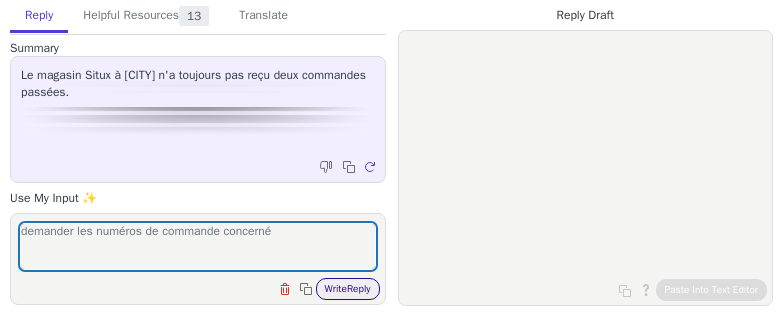 type on "demander les numéros de commande concerné" 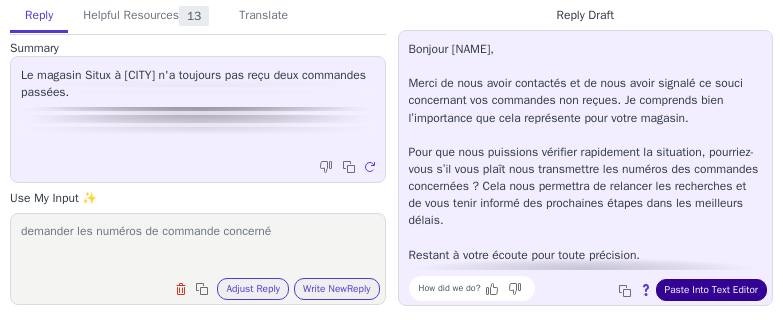 click on "How did we do?   Copy to clipboard About this reply Paste Into Text Editor" at bounding box center [596, 288] 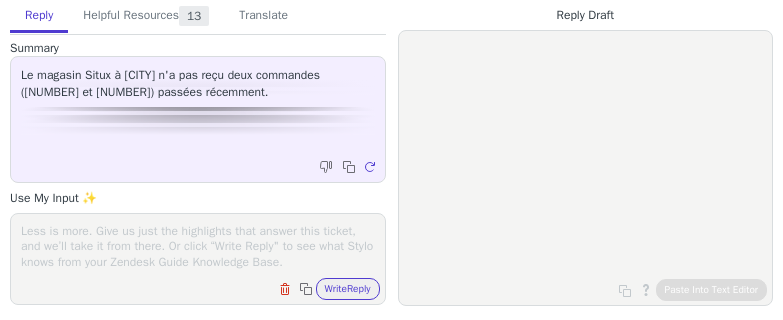 scroll, scrollTop: 0, scrollLeft: 0, axis: both 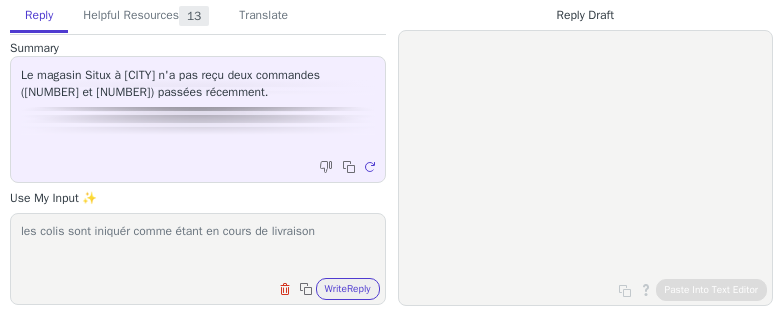 click on "les colis sont iniquér comme étant en cours de livraison" at bounding box center [198, 246] 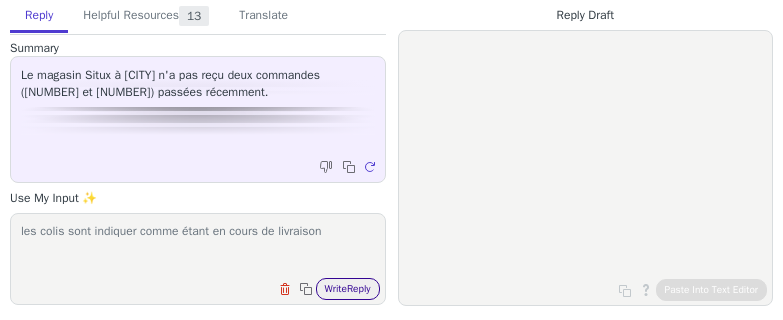 type on "les colis sont indiquer comme étant en cours de livraison" 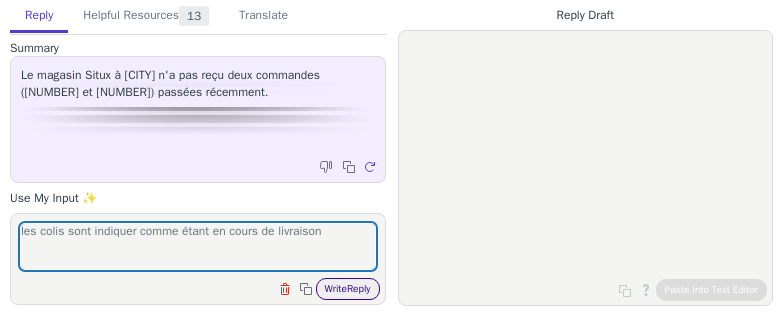 click on "Write  Reply" at bounding box center (348, 289) 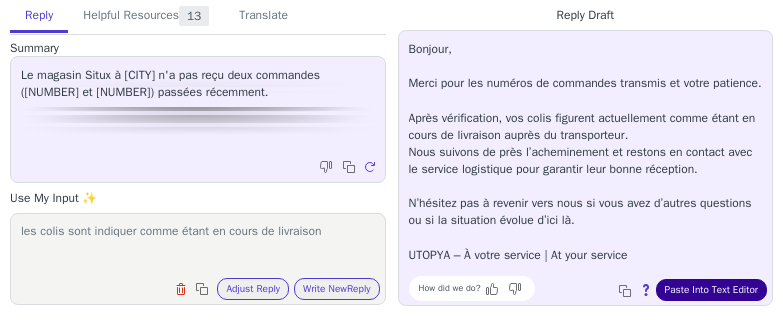 click on "Paste Into Text Editor" at bounding box center (711, 290) 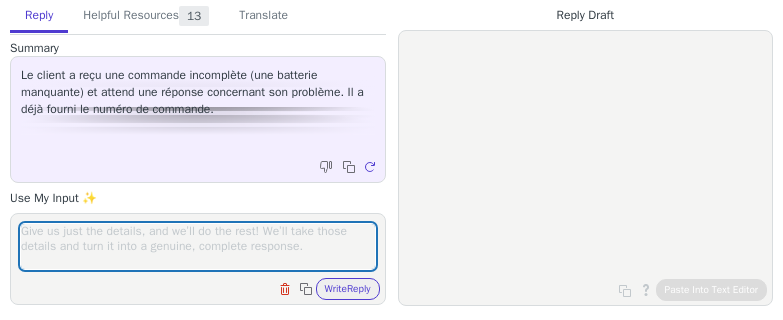 scroll, scrollTop: 0, scrollLeft: 0, axis: both 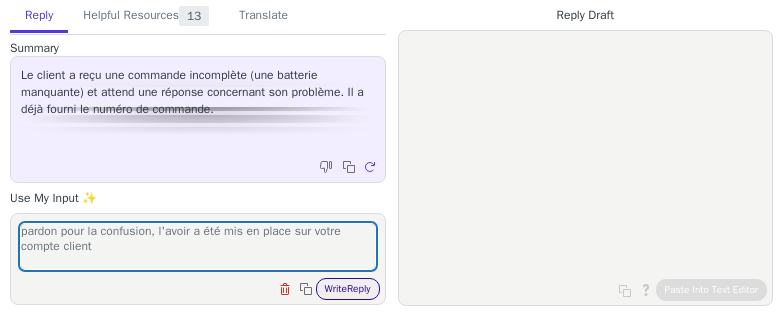 type on "pardon pour la confusion, l'avoir a été mis en place sur votre compte client" 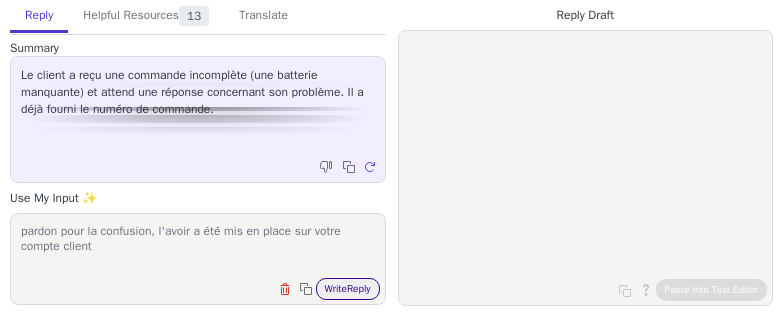 click on "Write  Reply" at bounding box center [348, 289] 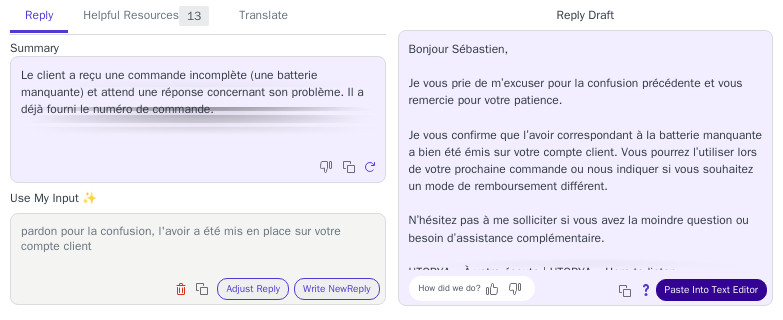 click on "Paste Into Text Editor" at bounding box center [711, 290] 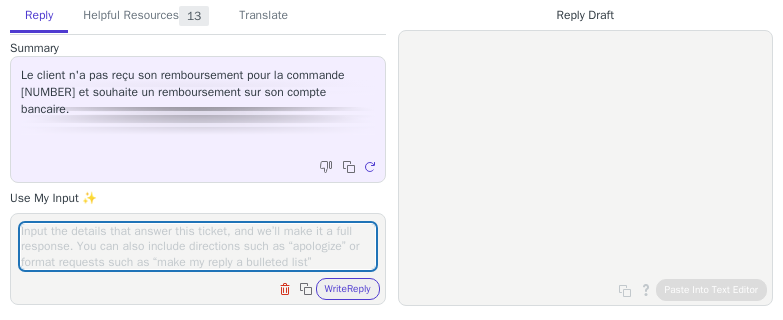 scroll, scrollTop: 0, scrollLeft: 0, axis: both 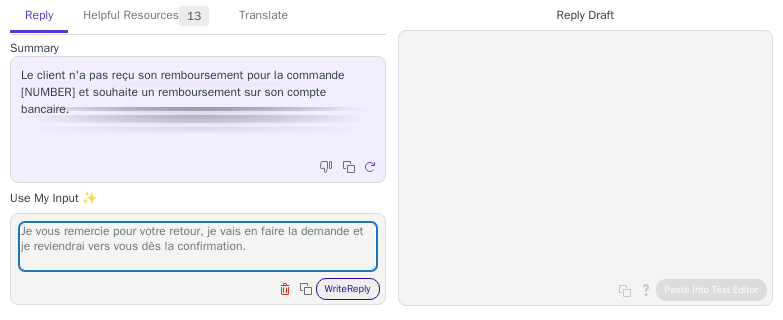 type on "Je vous remercie pour votre retour, je vais en faire la demande et je reviendrai vers vous dès la confirmation." 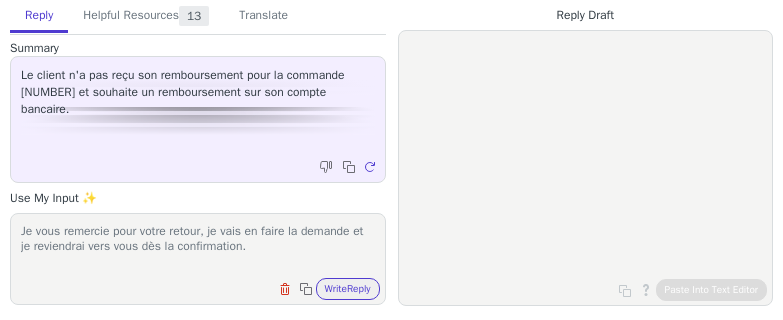 drag, startPoint x: 355, startPoint y: 293, endPoint x: 238, endPoint y: 313, distance: 118.69709 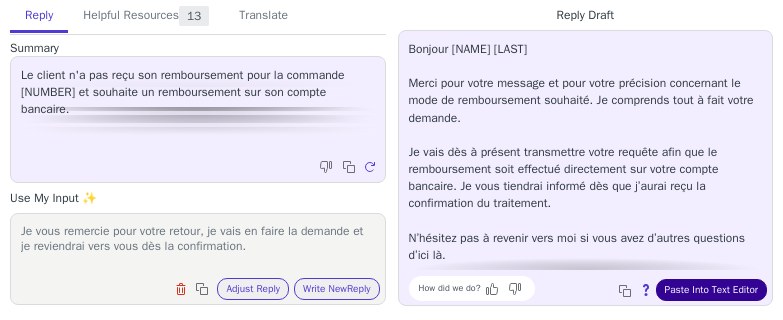 click on "Paste Into Text Editor" at bounding box center (711, 290) 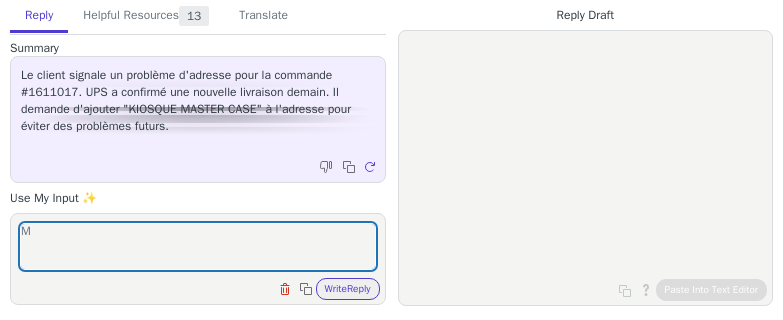 scroll, scrollTop: 0, scrollLeft: 0, axis: both 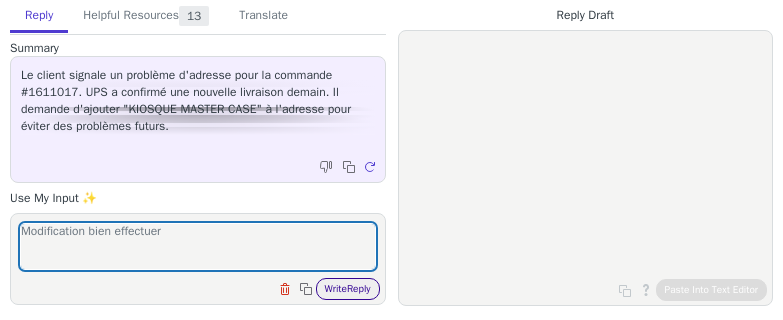 type on "Modification bien effectuer" 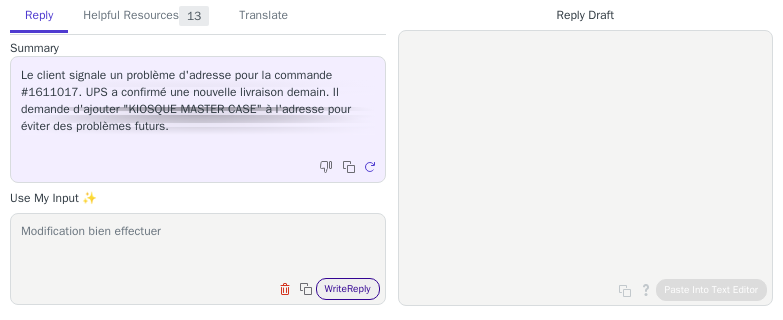 click on "Write  Reply" at bounding box center (348, 289) 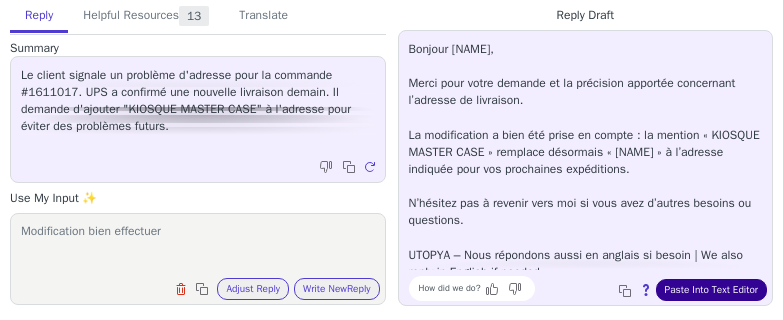 click on "Paste Into Text Editor" at bounding box center [711, 290] 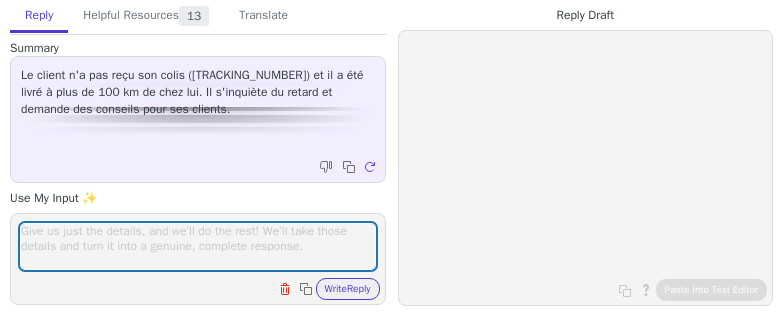 scroll, scrollTop: 0, scrollLeft: 0, axis: both 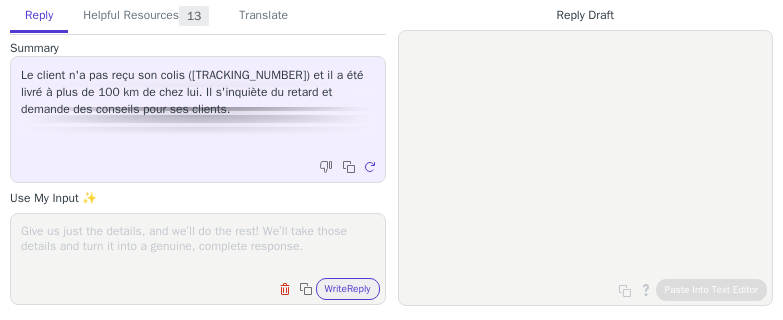 click on "Clear field Copy to clipboard Write  Reply" at bounding box center [208, 287] 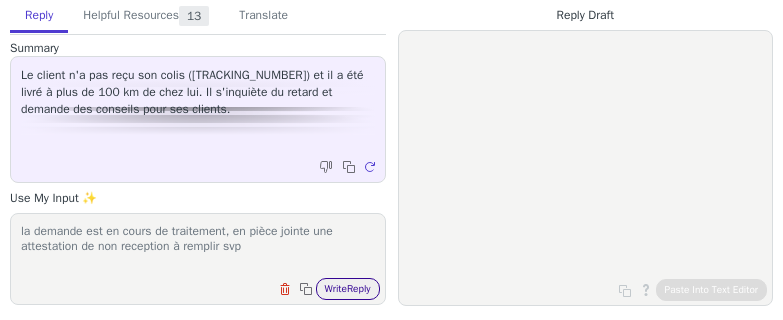 type on "la demande est en cours de traitement, en pièce jointe une attestation de non reception à remplir svp" 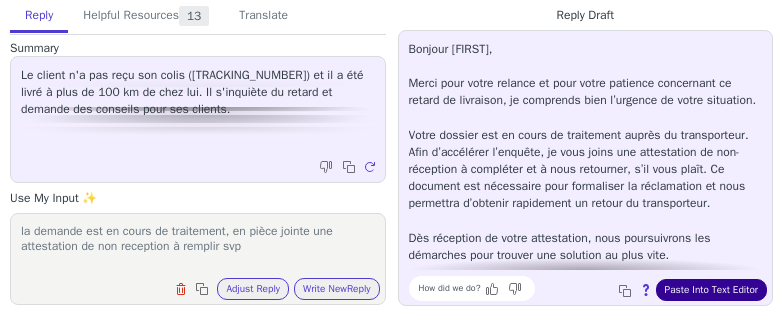click on "Paste Into Text Editor" at bounding box center (711, 290) 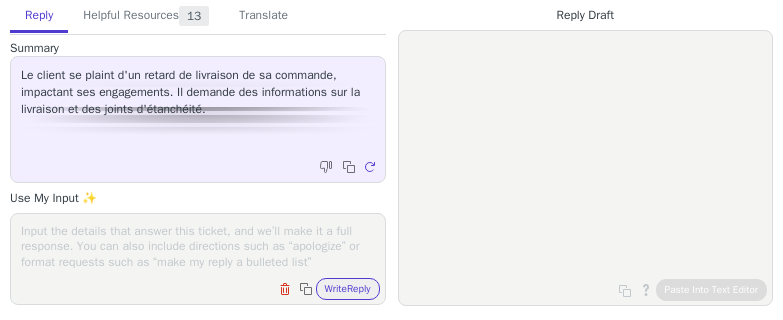 scroll, scrollTop: 0, scrollLeft: 0, axis: both 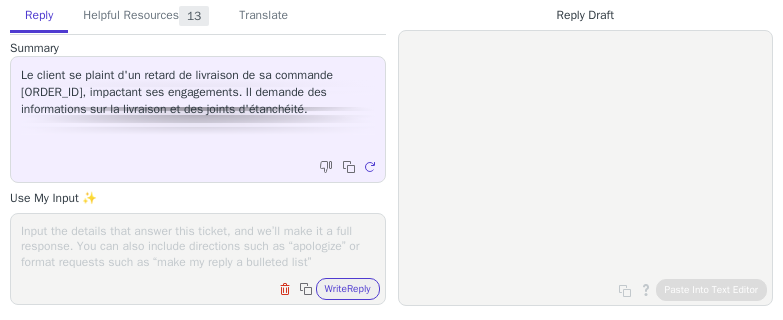 click at bounding box center [198, 246] 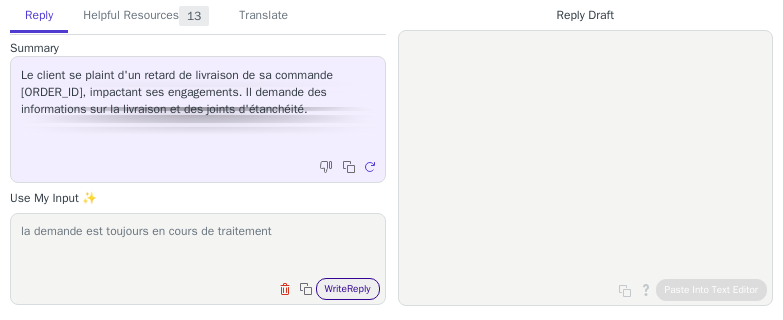 type on "la demande est toujours en cours de traitement" 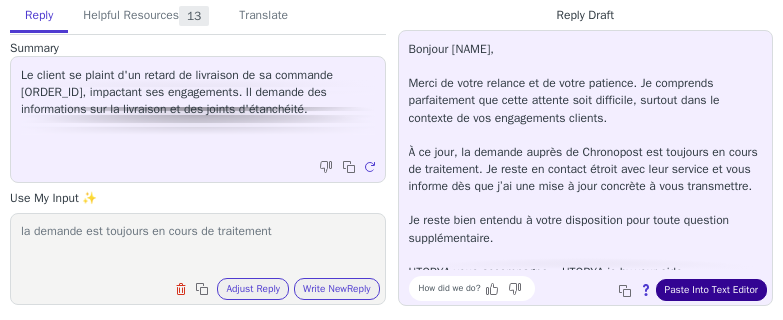 click on "Paste Into Text Editor" at bounding box center (711, 290) 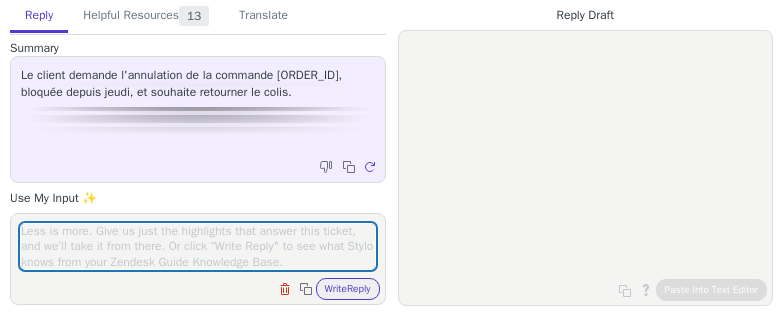 scroll, scrollTop: 0, scrollLeft: 0, axis: both 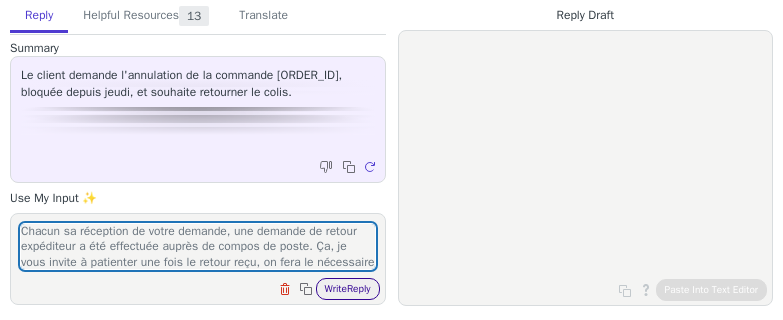 type on "Chacun sa réception de votre demande, une demande de retour expéditeur a été effectuée auprès de compos de poste. Ça, je vous invite à patienter une fois le retour reçu, on fera le nécessaire pour saisir un avoir au niveau de votre compte. Si le colis se présente entre temps, je vous invite à le refuser." 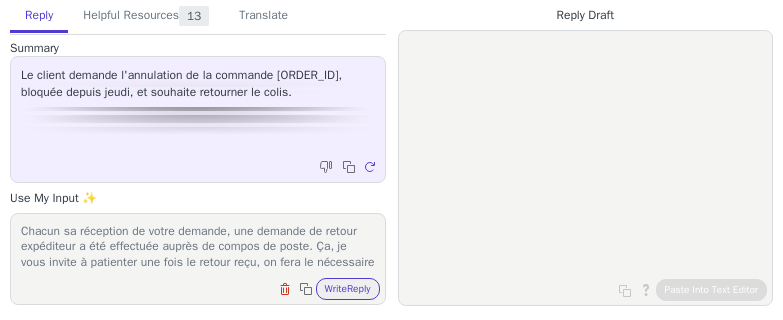 drag, startPoint x: 346, startPoint y: 290, endPoint x: 196, endPoint y: 313, distance: 151.75308 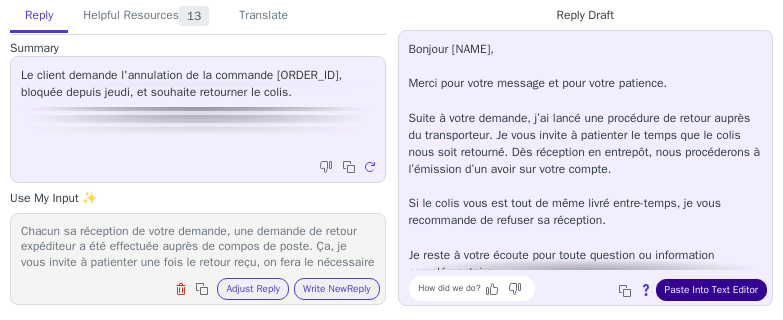 click on "Paste Into Text Editor" at bounding box center (711, 290) 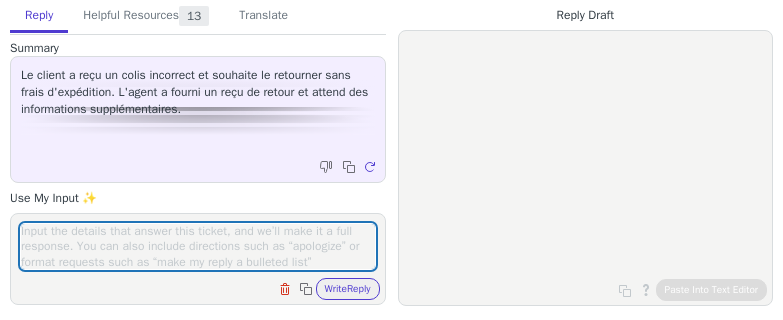 scroll, scrollTop: 0, scrollLeft: 0, axis: both 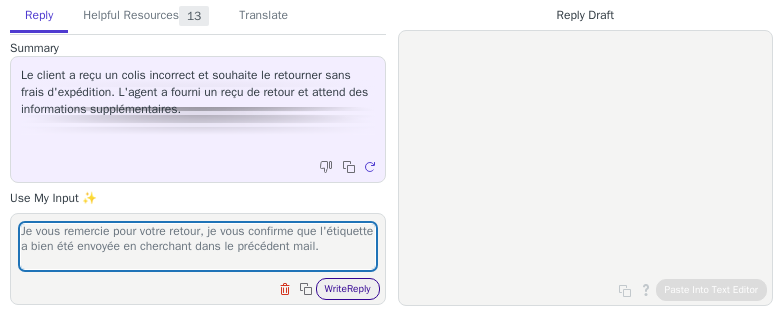type on "Je vous remercie pour votre retour, je vous confirme que l'étiquette a bien été envoyée en cherchant dans le précédent mail." 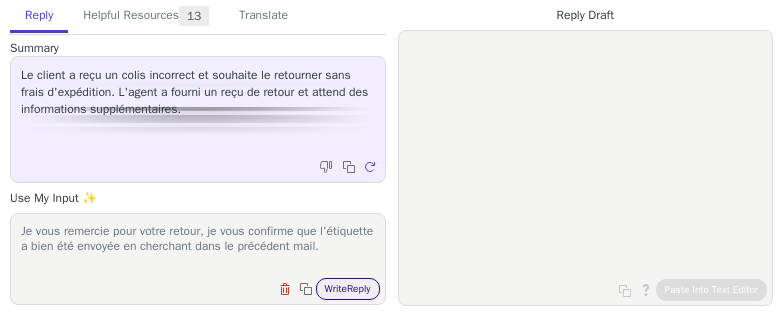 click on "Write  Reply" at bounding box center [348, 289] 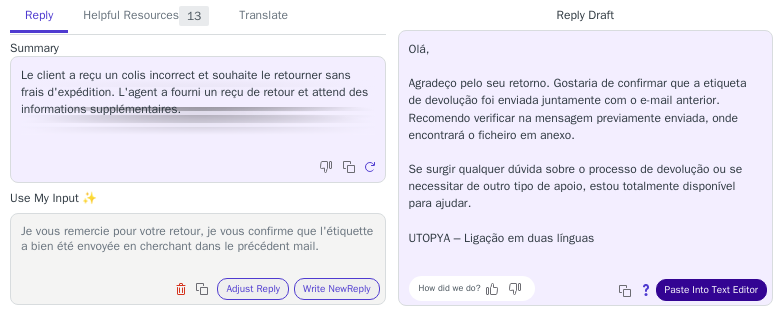 drag, startPoint x: 702, startPoint y: 284, endPoint x: 686, endPoint y: 286, distance: 16.124516 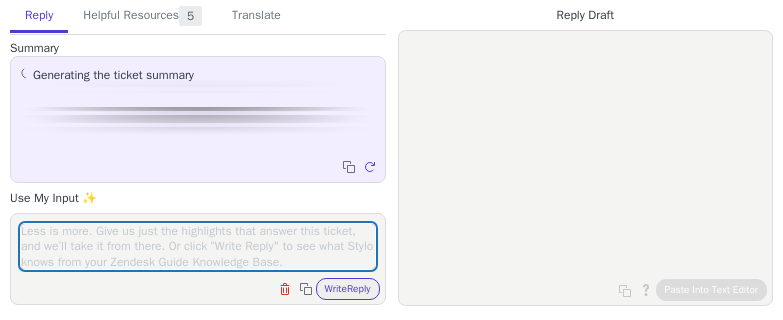 scroll, scrollTop: 0, scrollLeft: 0, axis: both 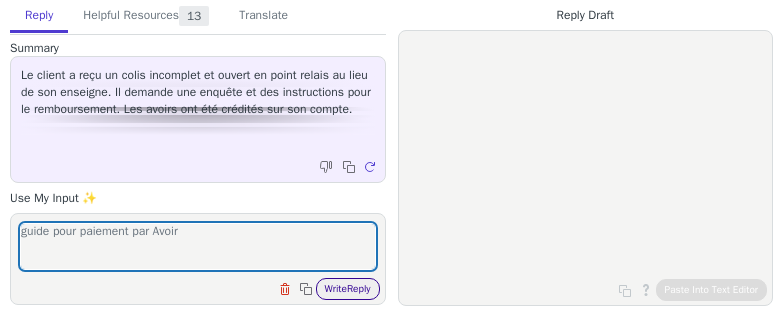 type on "guide pour paiement par Avoir" 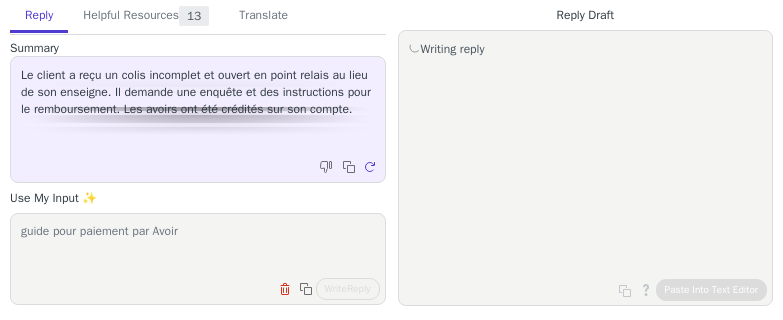 click on "guide pour paiement par Avoir" at bounding box center [198, 246] 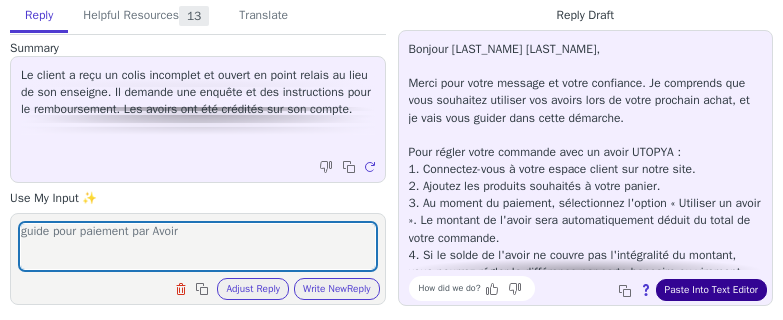 click on "Paste Into Text Editor" at bounding box center (711, 290) 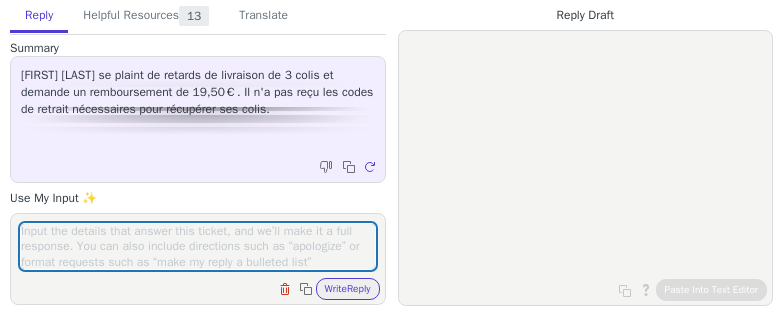 click at bounding box center [198, 246] 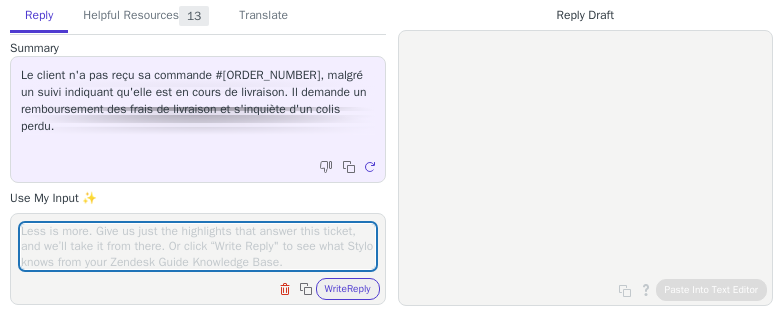 scroll, scrollTop: 0, scrollLeft: 0, axis: both 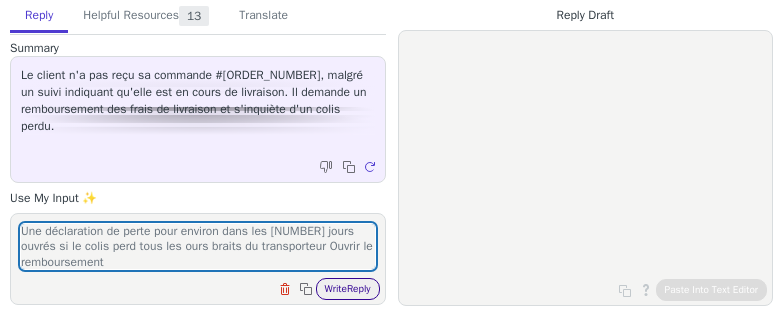 type on "Une déclaration de perte pour environ dans les [NUMBER] jours ouvrés si le colis perd tous les ours braits du transporteur Ouvrir le remboursement" 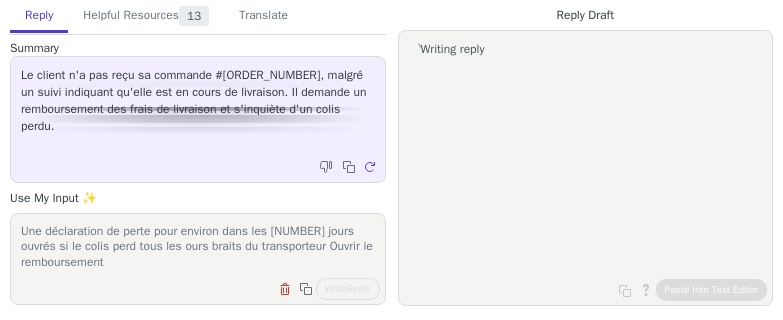 drag, startPoint x: 162, startPoint y: 273, endPoint x: 207, endPoint y: 245, distance: 53 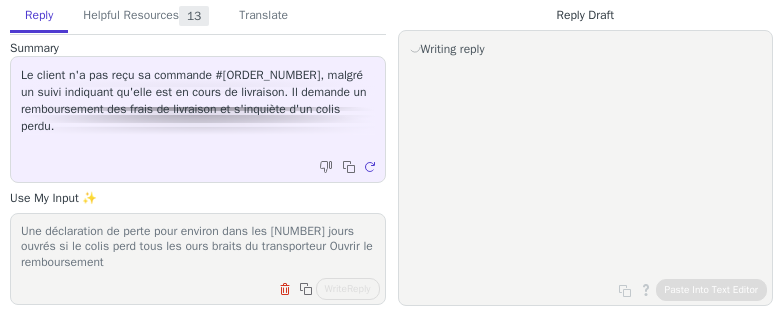 click on "Une déclaration de perte pour environ dans les 15 jours ouvrés si le colis perd tous les ours braits du transporteur Ouvrir le remboursement" at bounding box center (198, 246) 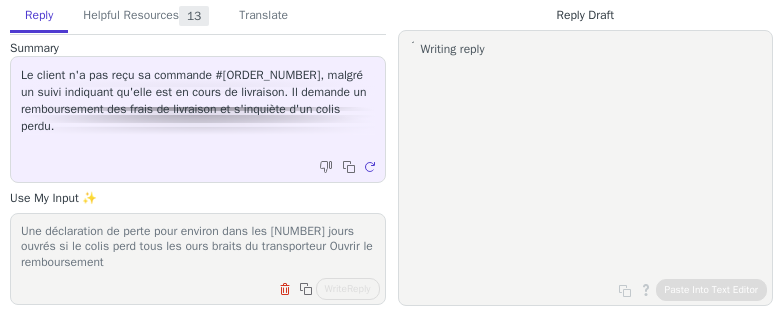 drag, startPoint x: 174, startPoint y: 259, endPoint x: 133, endPoint y: 262, distance: 41.109608 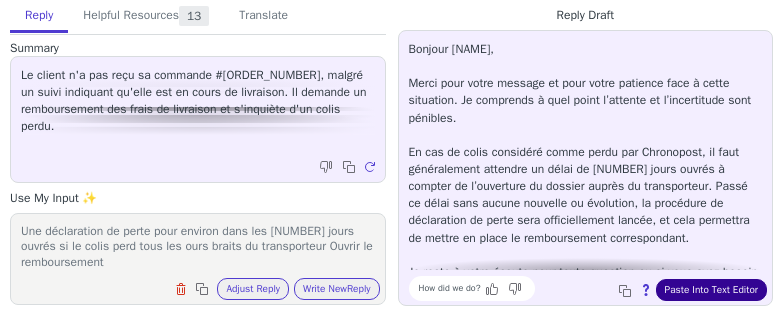 click on "Paste Into Text Editor" at bounding box center [711, 290] 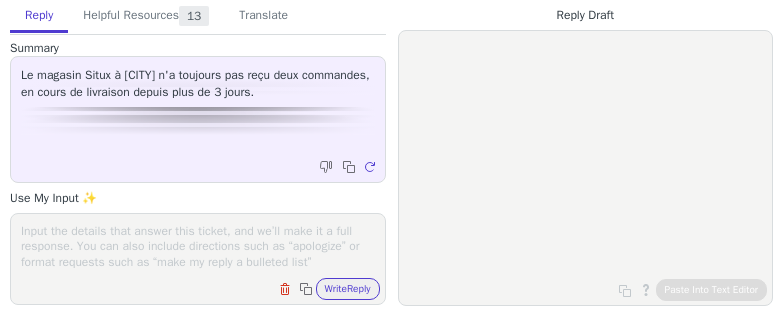click on "Use My Input ✨" at bounding box center (198, 198) 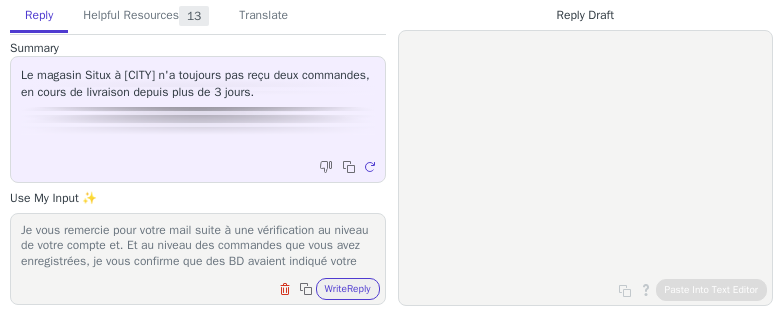 scroll, scrollTop: 0, scrollLeft: 0, axis: both 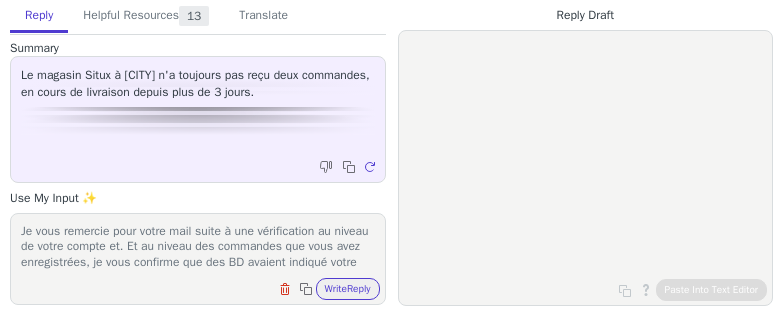click on "Je vous remercie pour votre mail suite à une vérification au niveau de votre compte et. Et au niveau des commandes que vous avez enregistrées, je vous confirme que des BD avaient indiqué votre colis comme étant livré aujourd'hui." at bounding box center (198, 246) 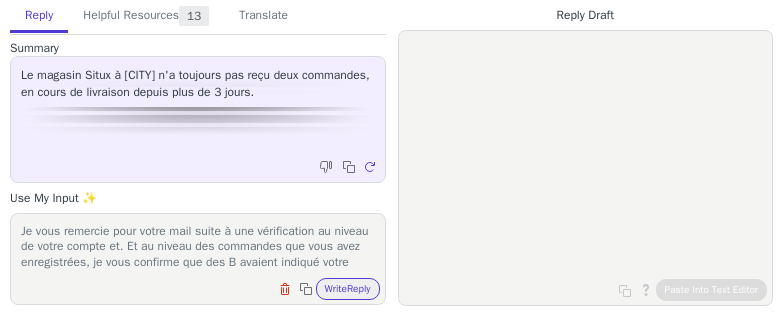 scroll, scrollTop: 2, scrollLeft: 0, axis: vertical 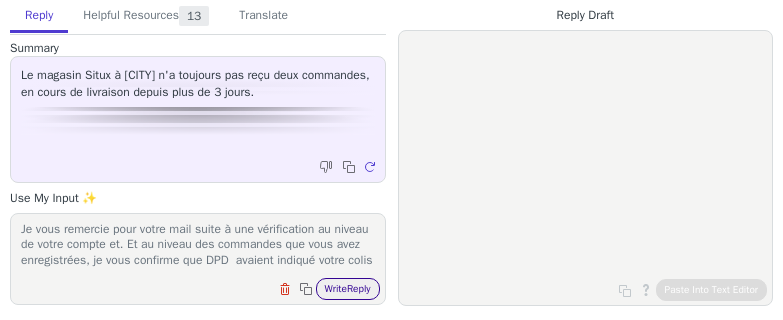 type on "Je vous remercie pour votre mail suite à une vérification au niveau de votre compte et. Et au niveau des commandes que vous avez enregistrées, je vous confirme que DPD  avaient indiqué votre colis comme étant livré aujourd'hui." 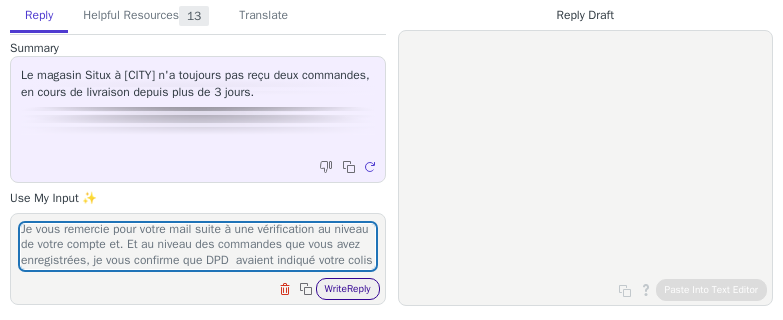 click on "Write  Reply" at bounding box center [348, 289] 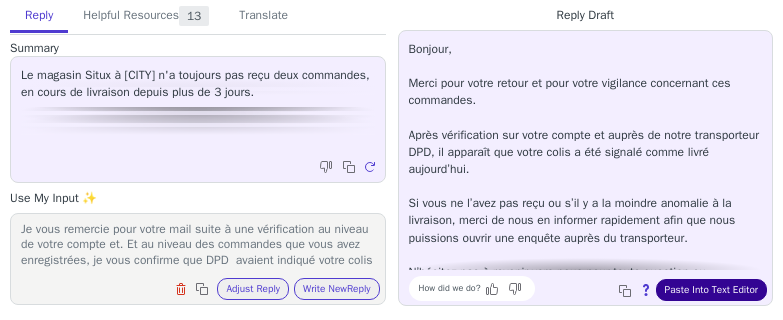 click on "Paste Into Text Editor" at bounding box center (711, 290) 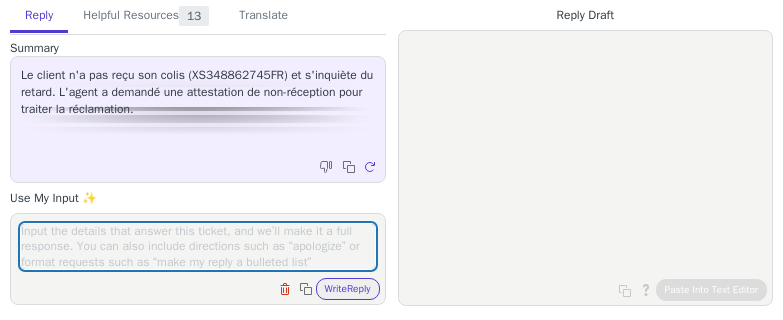 scroll, scrollTop: 0, scrollLeft: 0, axis: both 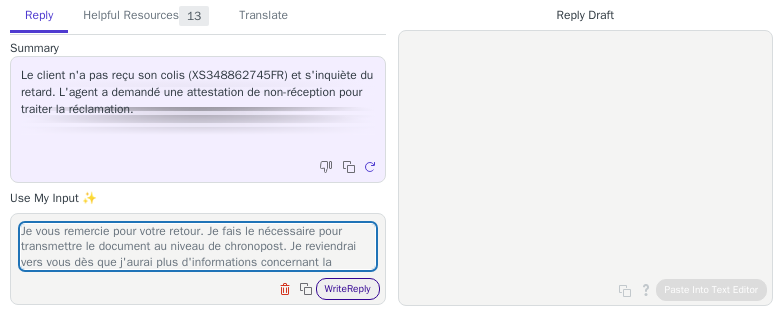 type on "Je vous remercie pour votre retour. Je fais le nécessaire pour transmettre le document au niveau de chronopost. Je reviendrai vers vous dès que j'aurai plus d'informations concernant la contestation." 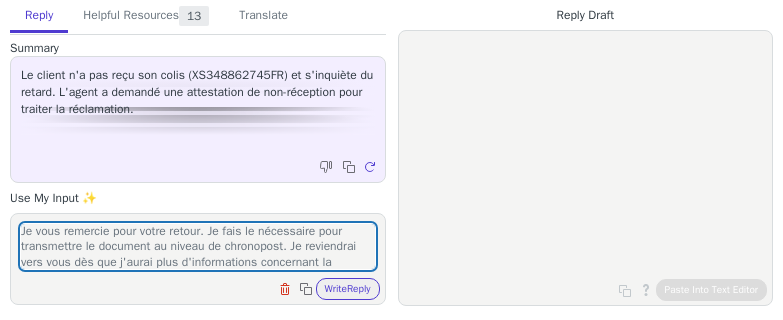 drag, startPoint x: 331, startPoint y: 284, endPoint x: 183, endPoint y: 314, distance: 151.00993 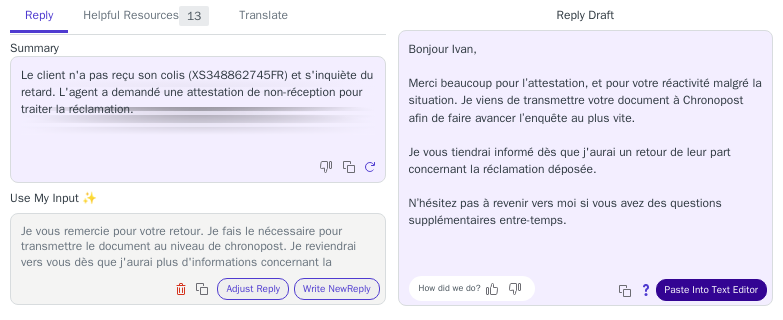 click on "Paste Into Text Editor" at bounding box center [711, 290] 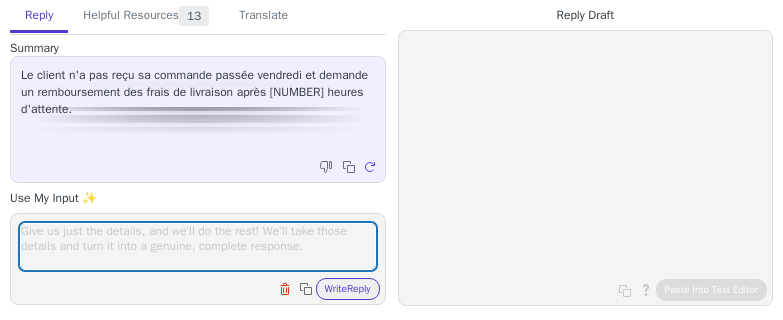 scroll, scrollTop: 0, scrollLeft: 0, axis: both 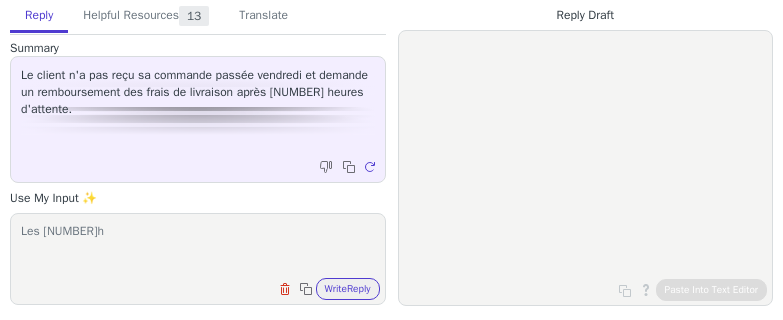 click on "Les 48h" at bounding box center [198, 246] 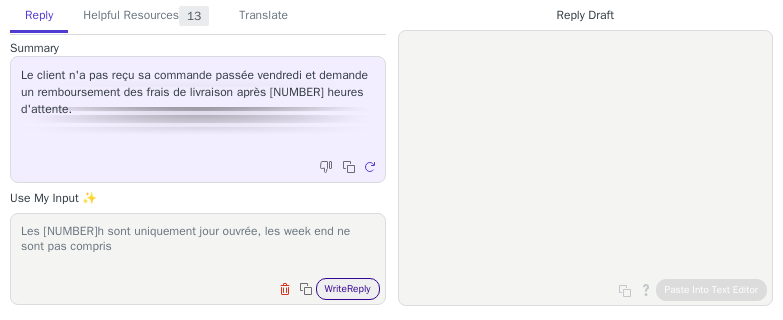 type on "Les 48h sont uniquement jour ouvrée, les week end ne sont pas compris" 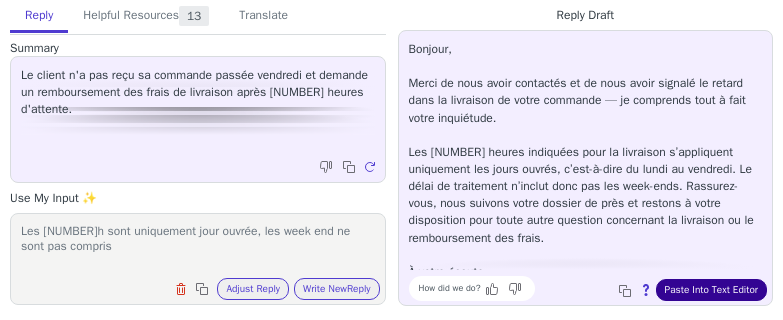 drag, startPoint x: 749, startPoint y: 295, endPoint x: 758, endPoint y: 271, distance: 25.632011 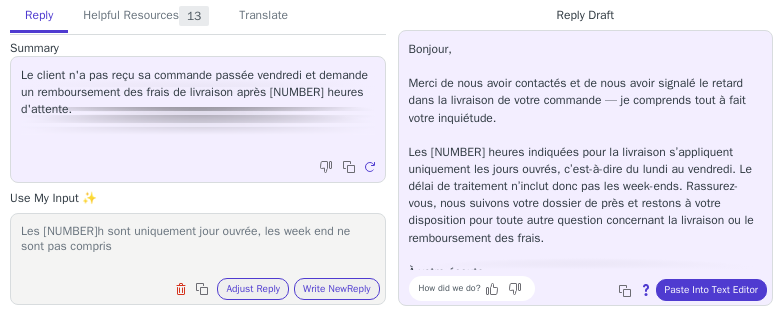 click on "Paste Into Text Editor" at bounding box center (711, 290) 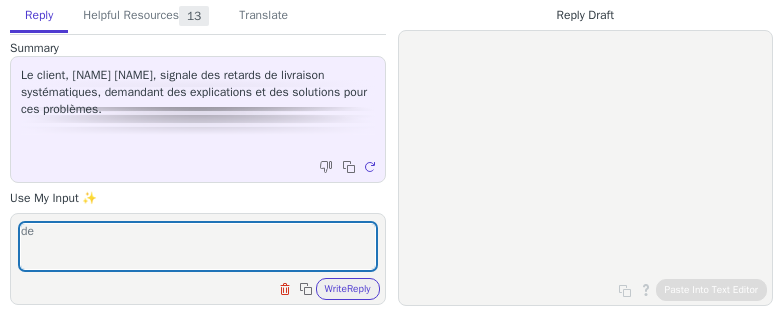 scroll, scrollTop: 0, scrollLeft: 0, axis: both 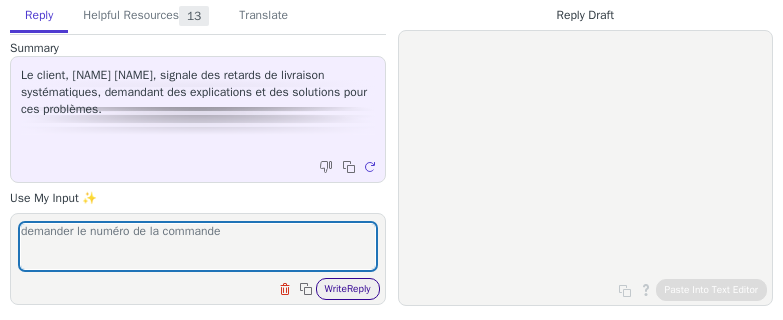 type on "demander le numéro de la commande" 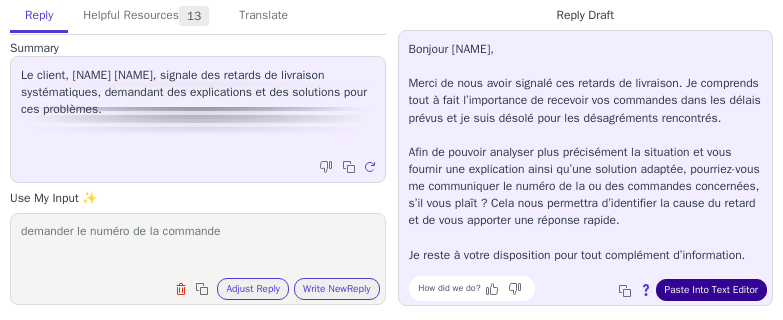 drag, startPoint x: 728, startPoint y: 291, endPoint x: 699, endPoint y: 283, distance: 30.083218 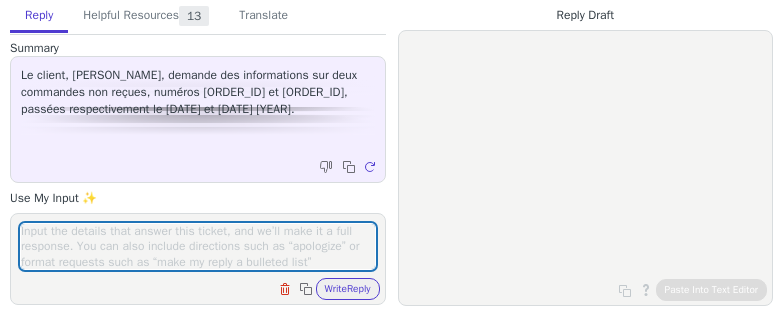 scroll, scrollTop: 0, scrollLeft: 0, axis: both 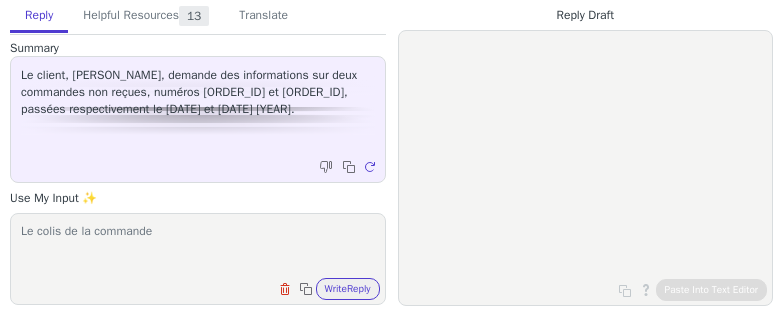 click on "Le colis de la commande" at bounding box center (198, 246) 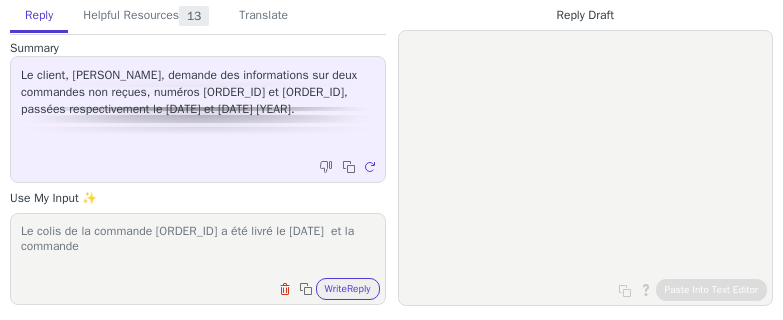 drag, startPoint x: 207, startPoint y: 238, endPoint x: 198, endPoint y: 259, distance: 22.847319 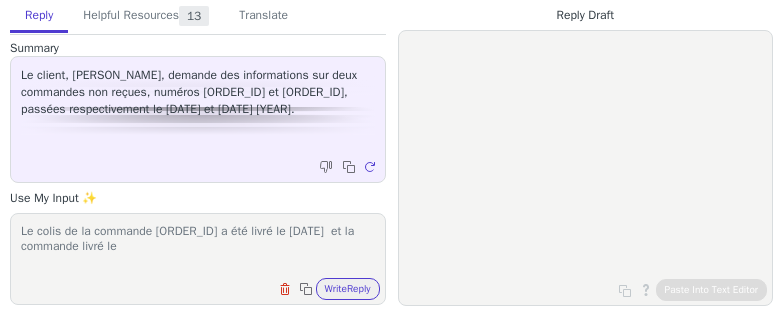 paste on "[ORDER_ID]" 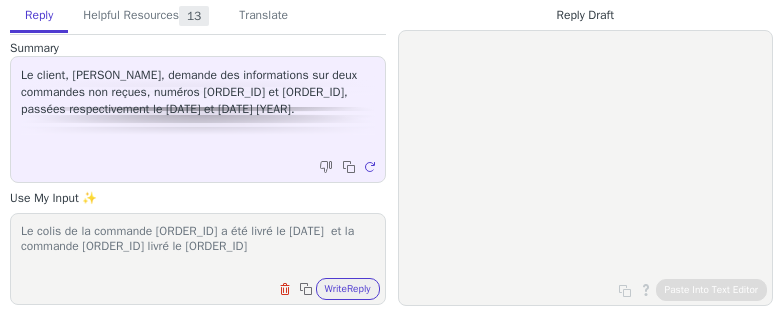 click on "Le colis de la commande [ORDER_ID] a été livré le [DATE]  et la commande [ORDER_ID] livré le [ORDER_ID]" at bounding box center (198, 246) 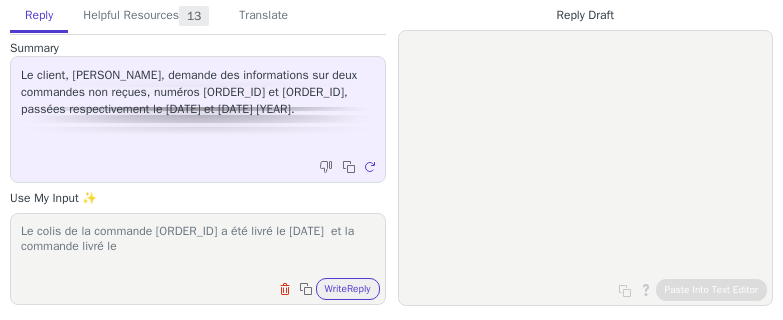 click on "Le colis de la commande [ORDER_ID] a été livré le [DATE]  et la commande livré le" at bounding box center (198, 246) 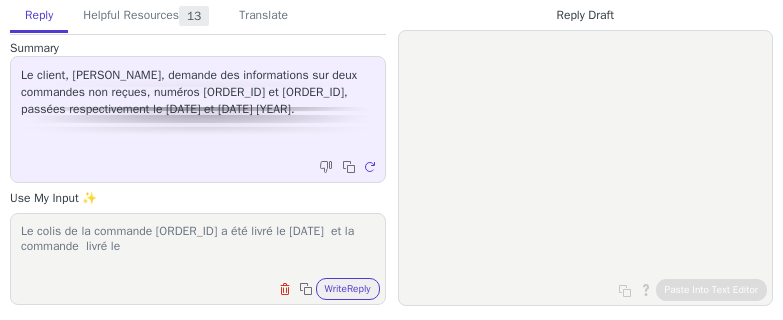 paste on "[ORDER_ID]" 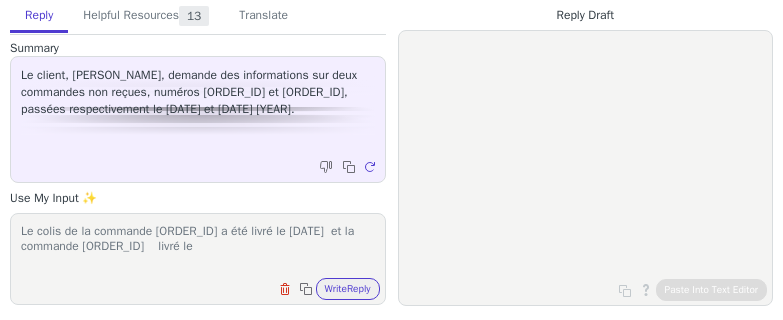 click on "Le colis de la commande [ORDER_ID] a été livré le [DATE]  et la commande [ORDER_ID]    livré le" at bounding box center (198, 246) 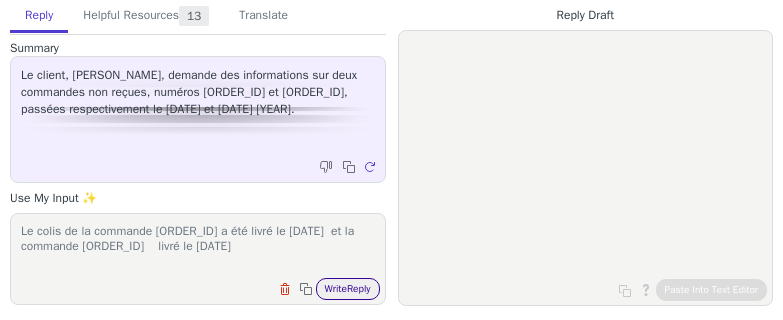 type on "Le colis de la commande [ORDER_ID] a été livré le [DATE]  et la commande [ORDER_ID]    livré le [DATE]" 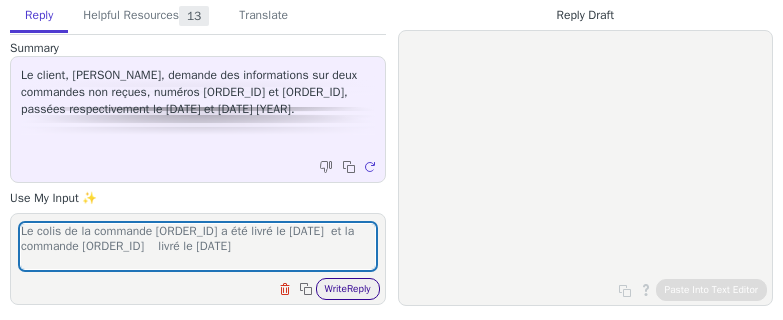 click on "Write  Reply" at bounding box center [348, 289] 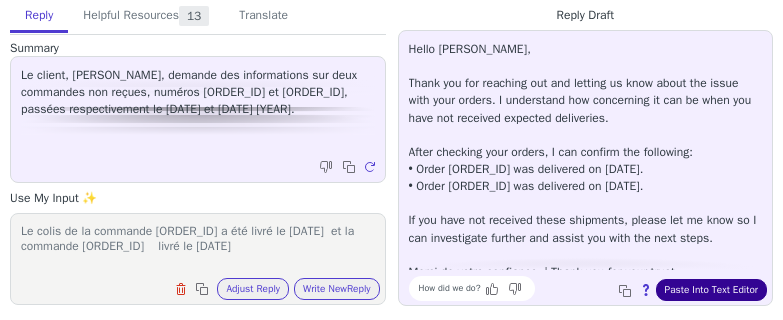 click on "Paste Into Text Editor" at bounding box center (711, 290) 